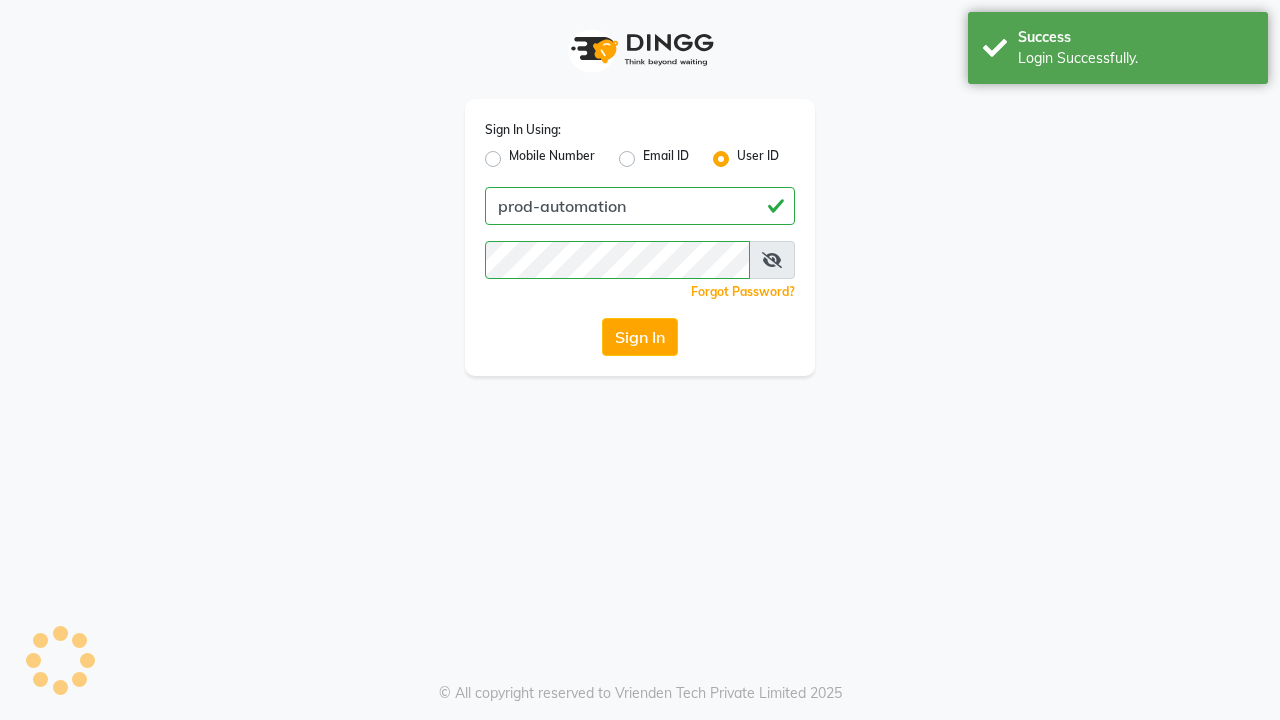 scroll, scrollTop: 0, scrollLeft: 0, axis: both 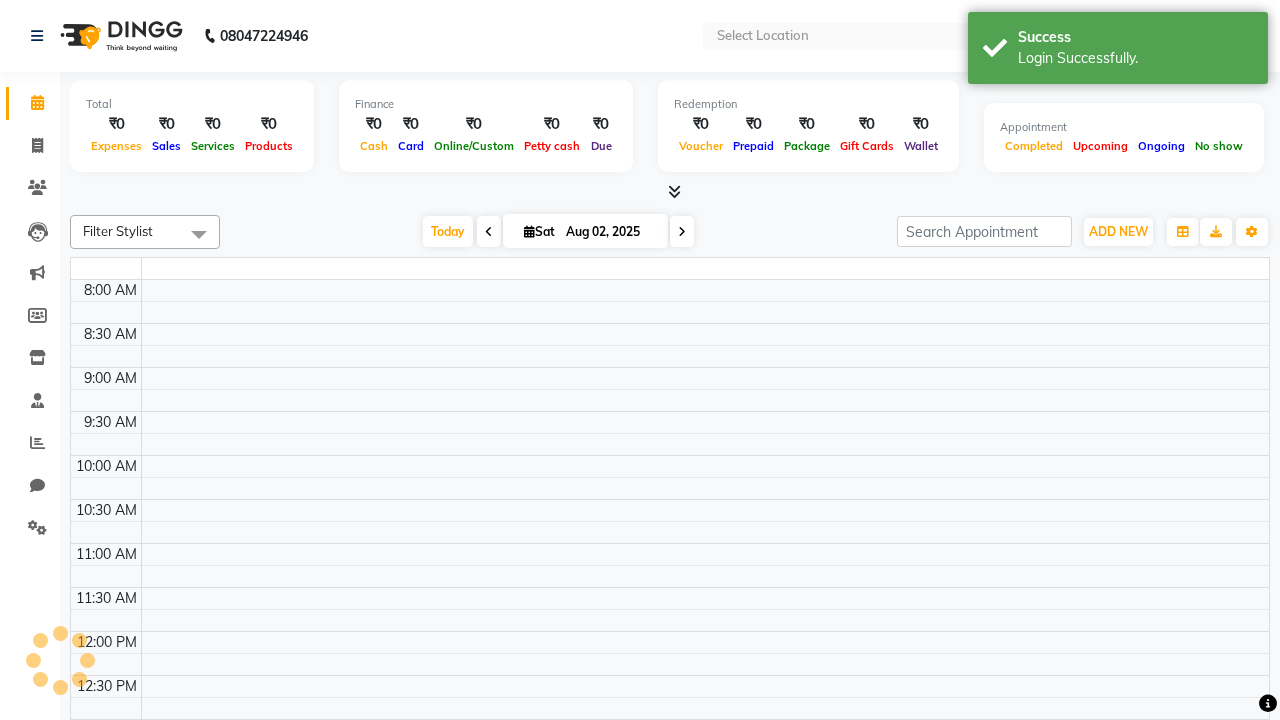 select on "en" 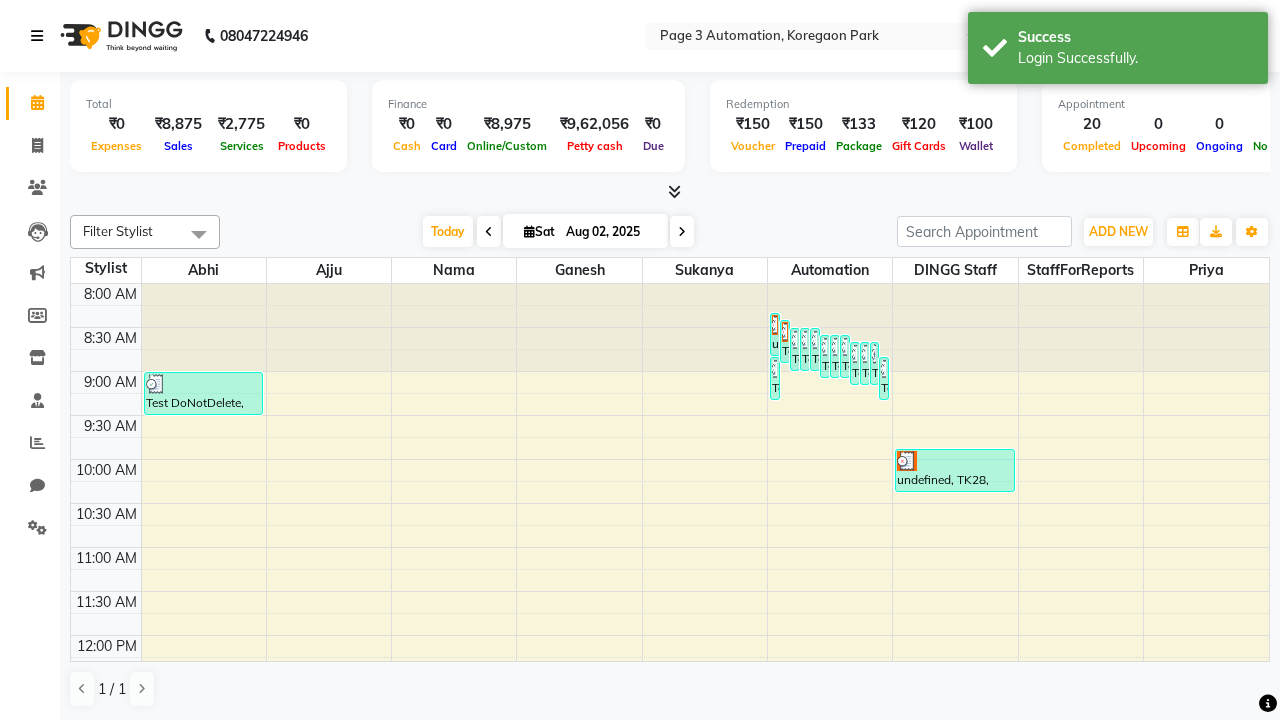 click at bounding box center [37, 36] 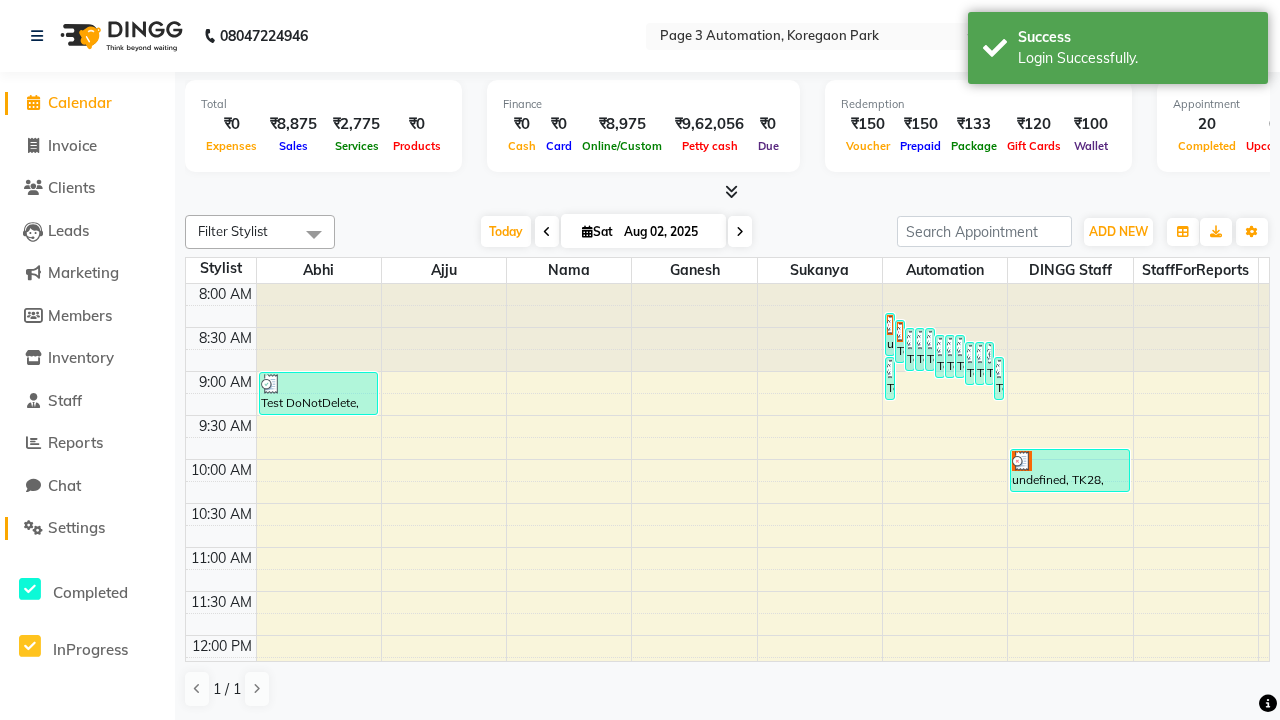 click on "Settings" 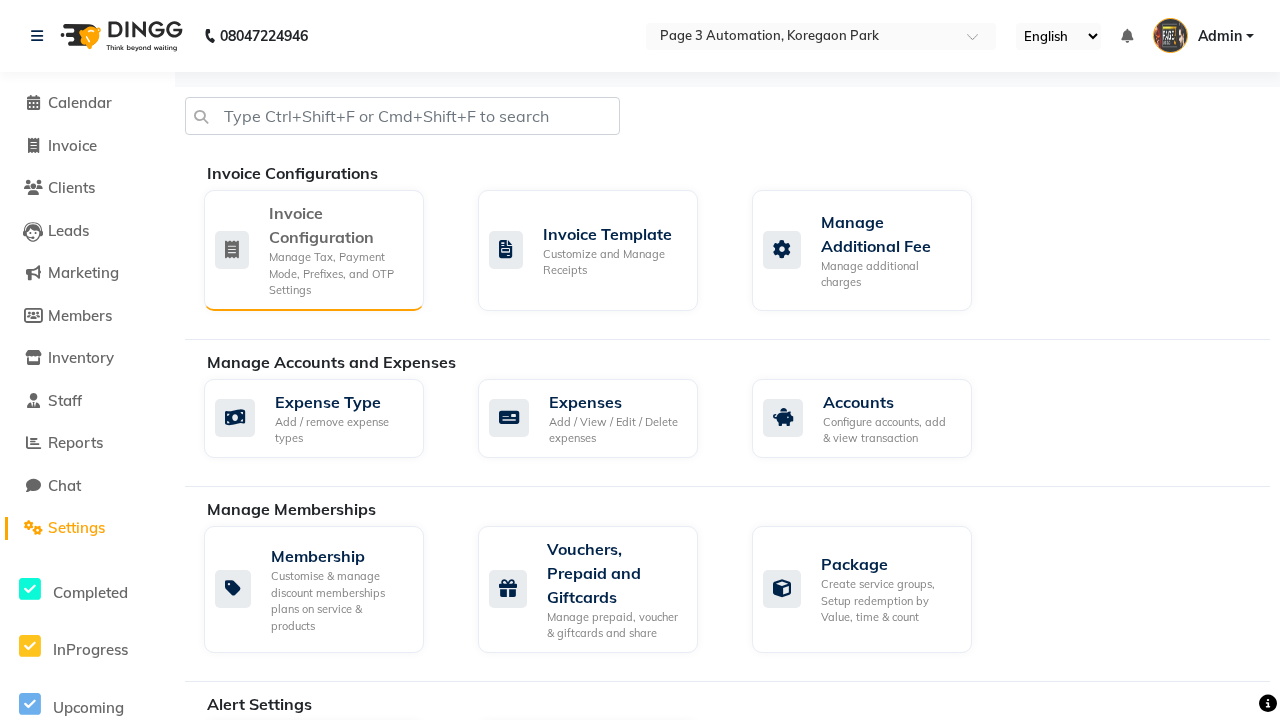 click on "Manage Tax, Payment Mode, Prefixes, and OTP Settings" 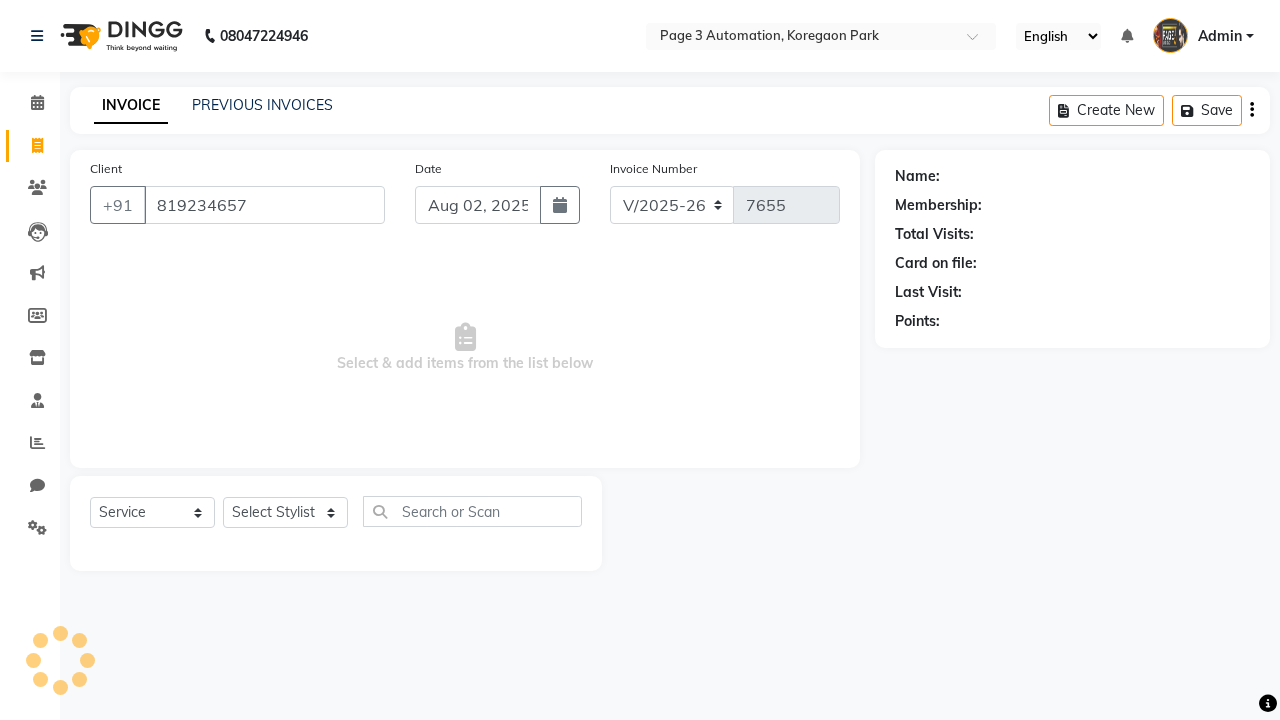 select on "2774" 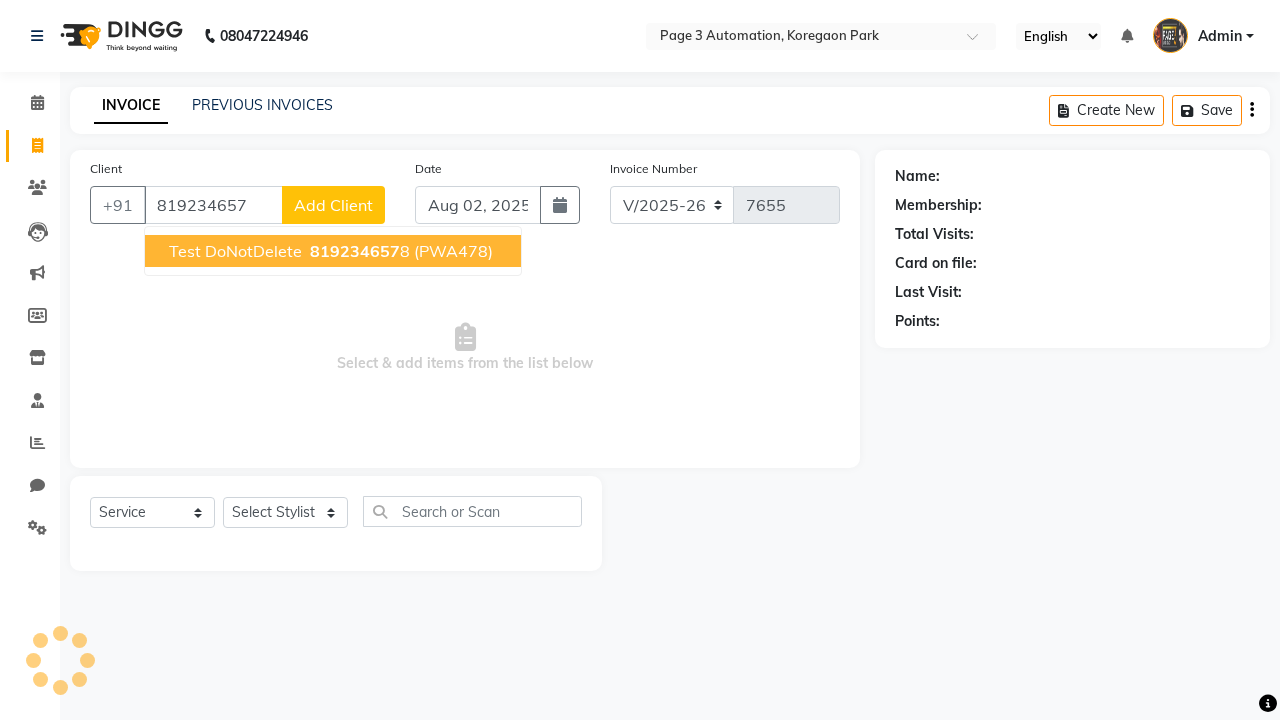 scroll, scrollTop: 0, scrollLeft: 0, axis: both 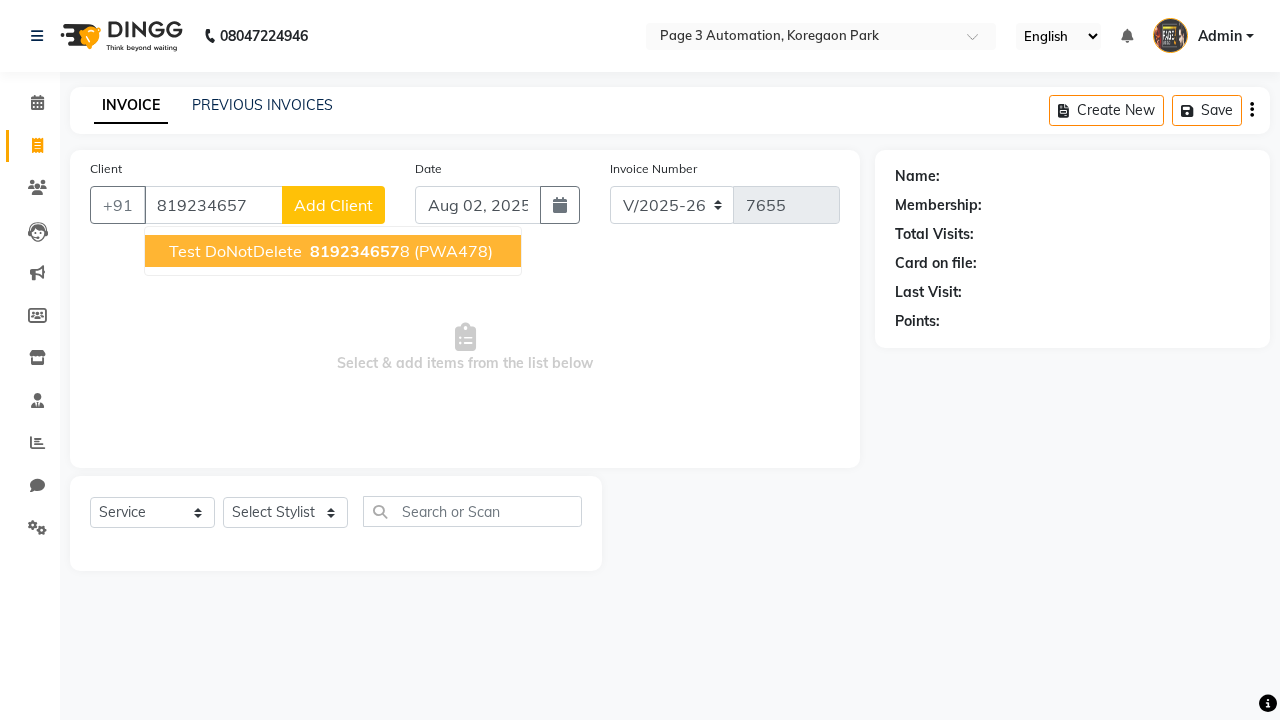 click on "819234657" at bounding box center [355, 251] 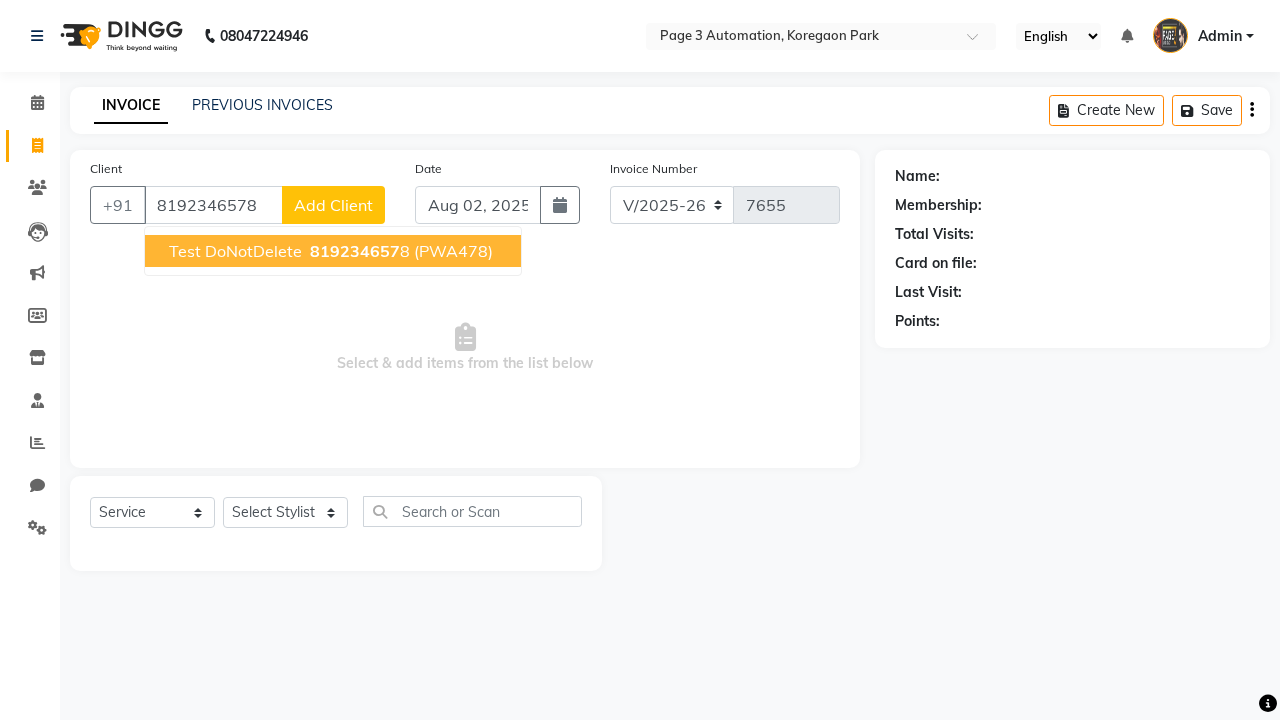 type on "8192346578" 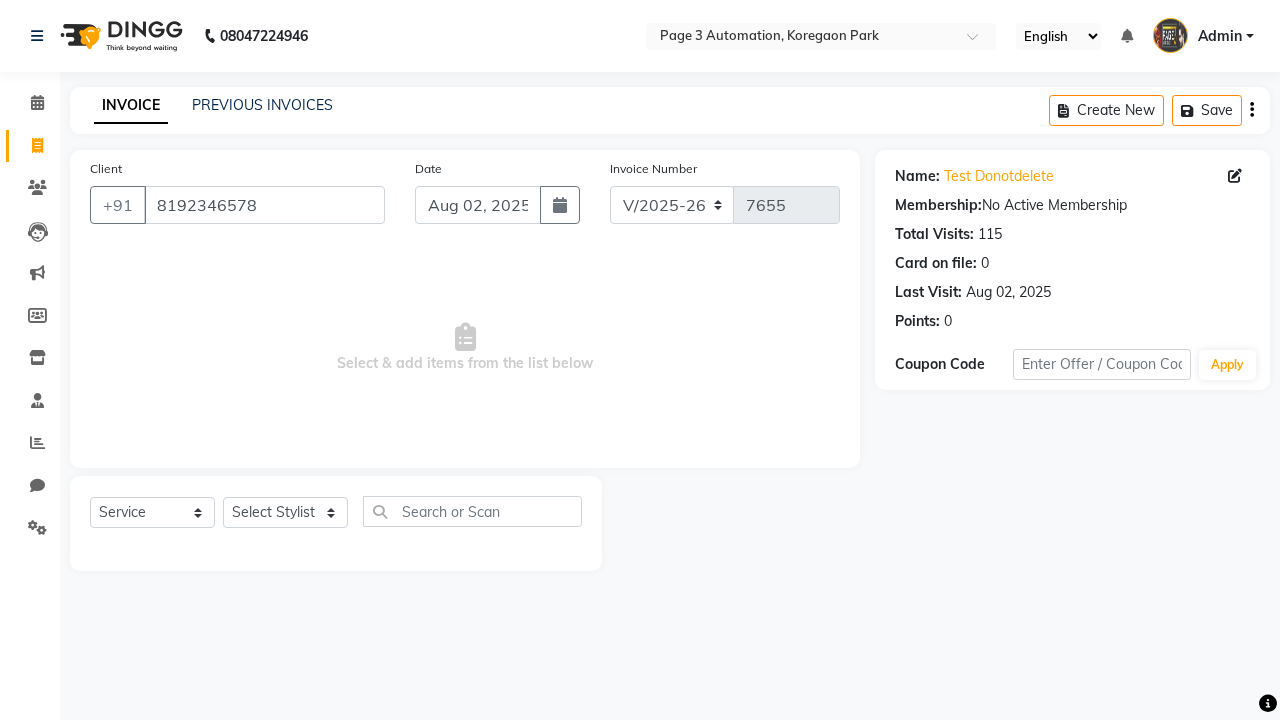 select on "71572" 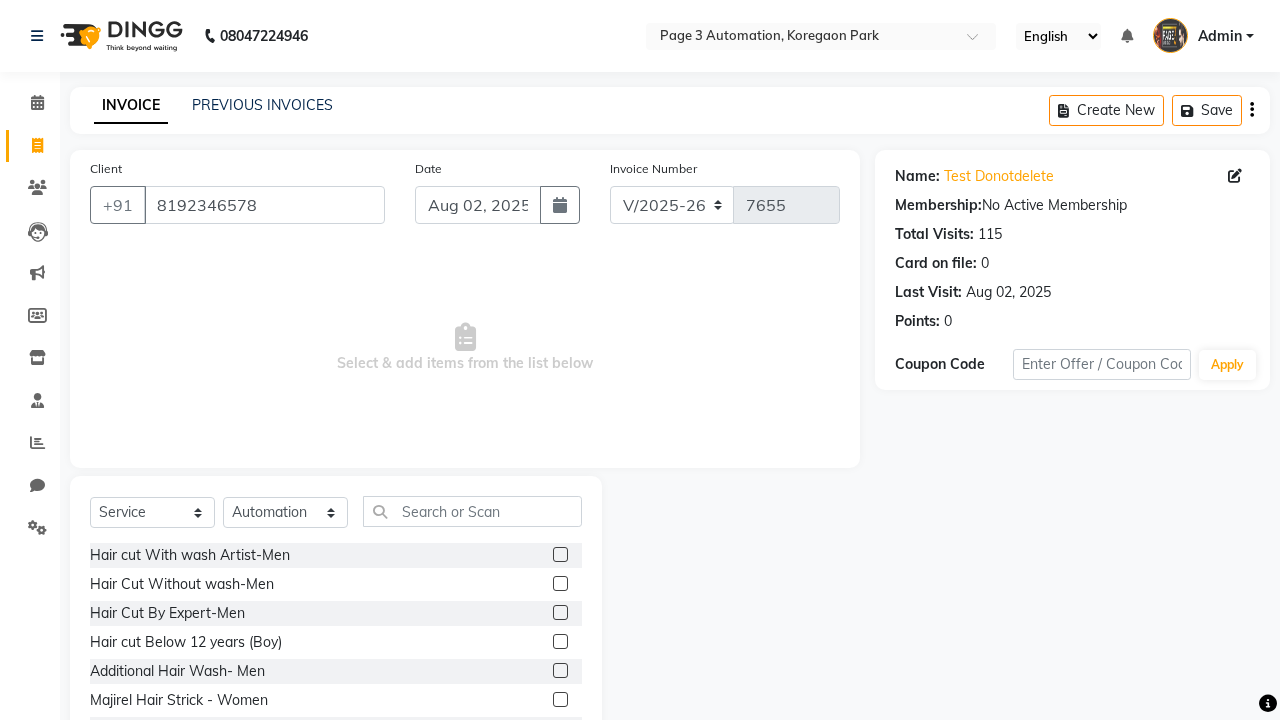 click 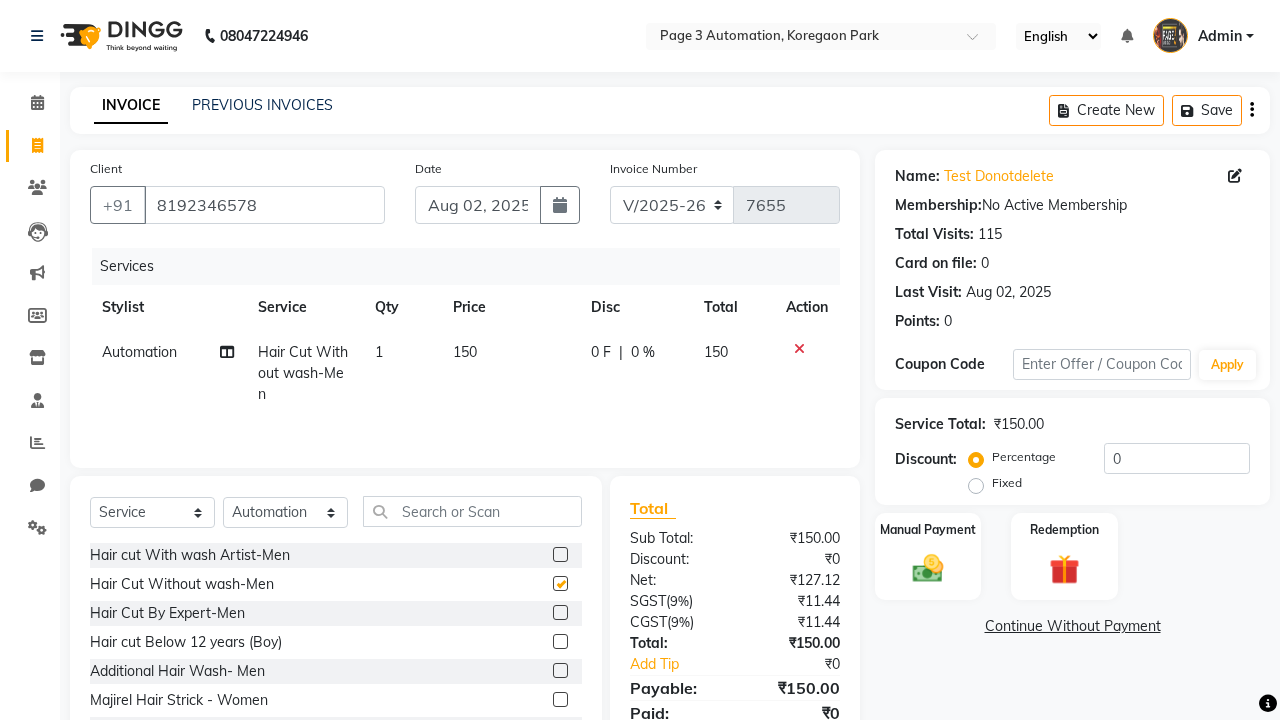 checkbox on "false" 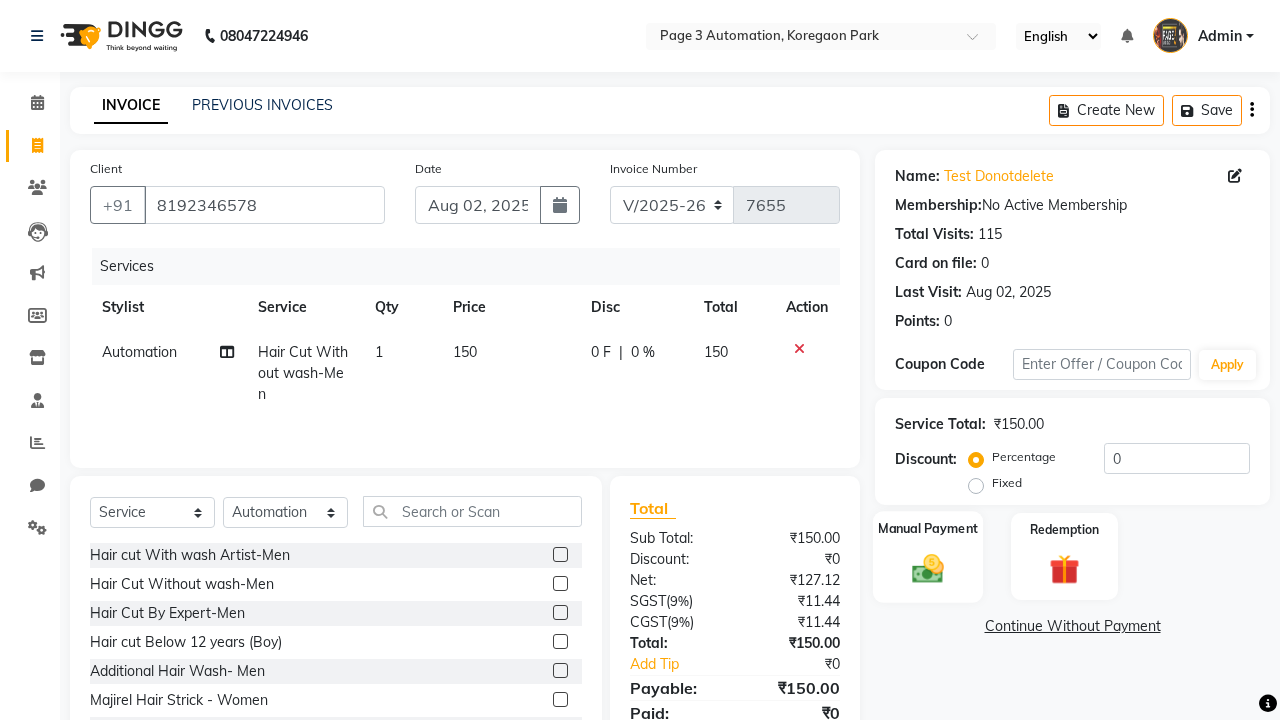 click 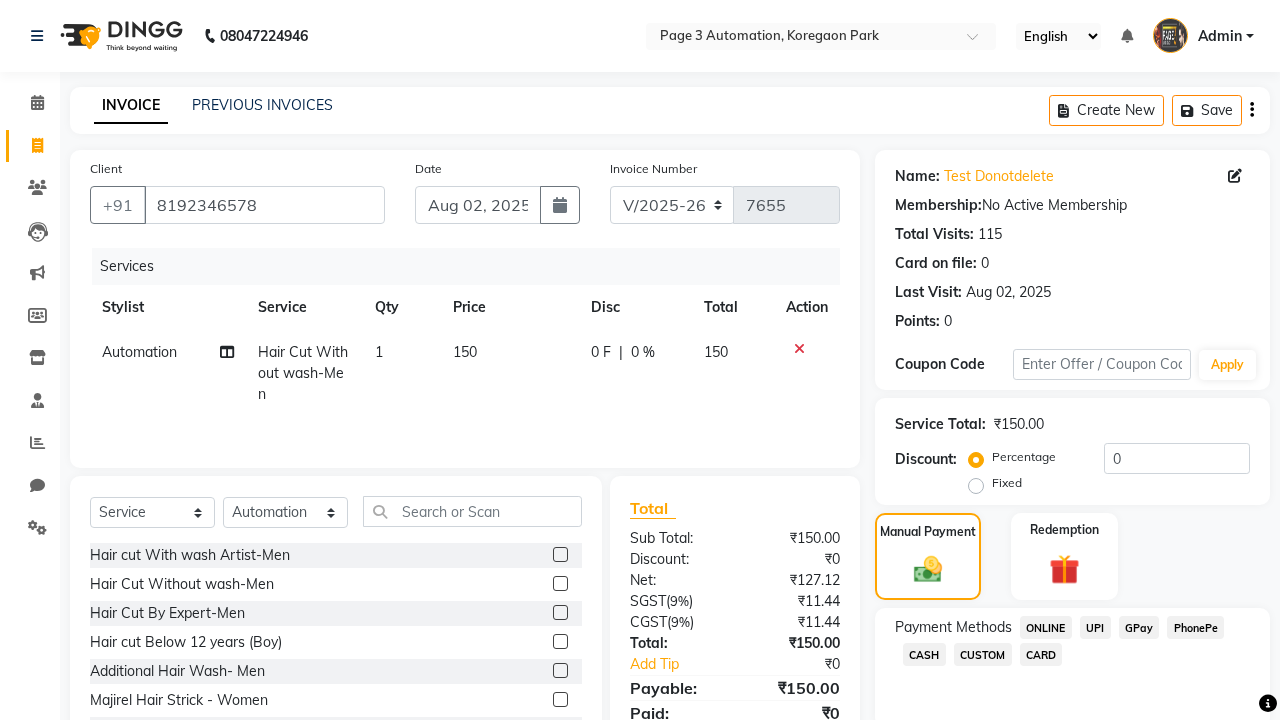 click on "ONLINE" 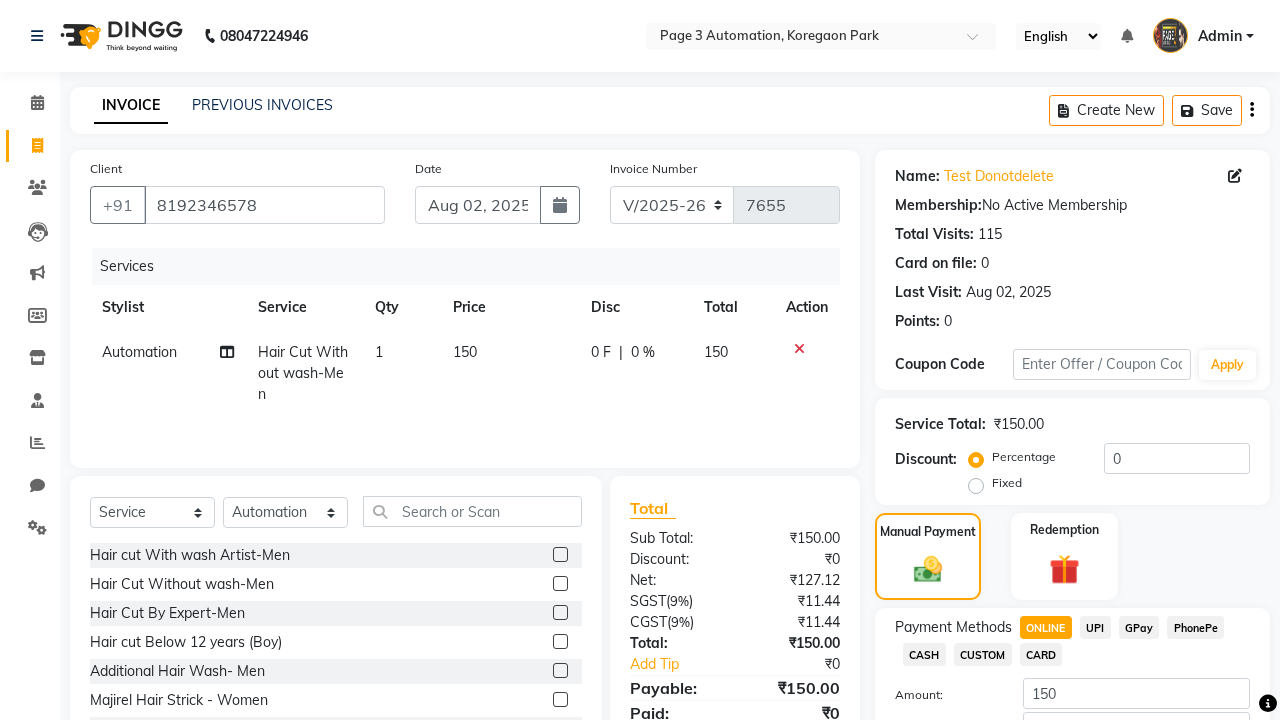 scroll, scrollTop: 135, scrollLeft: 0, axis: vertical 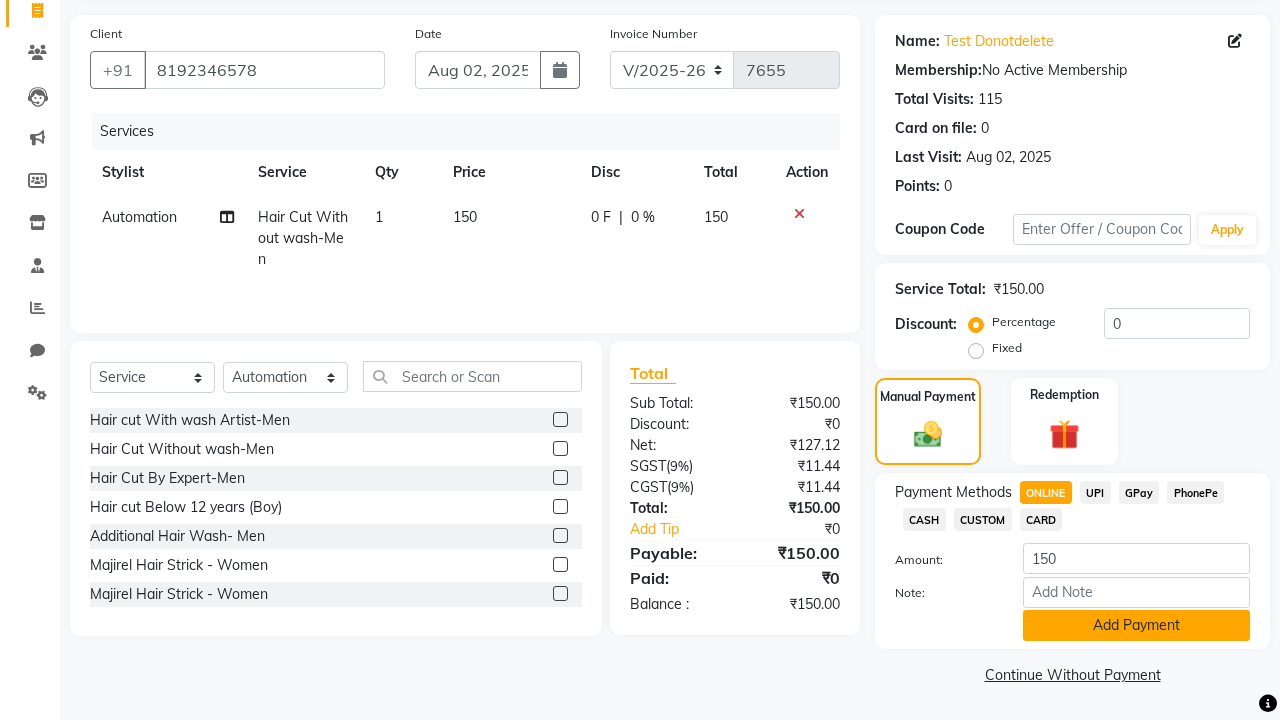 click on "Add Payment" 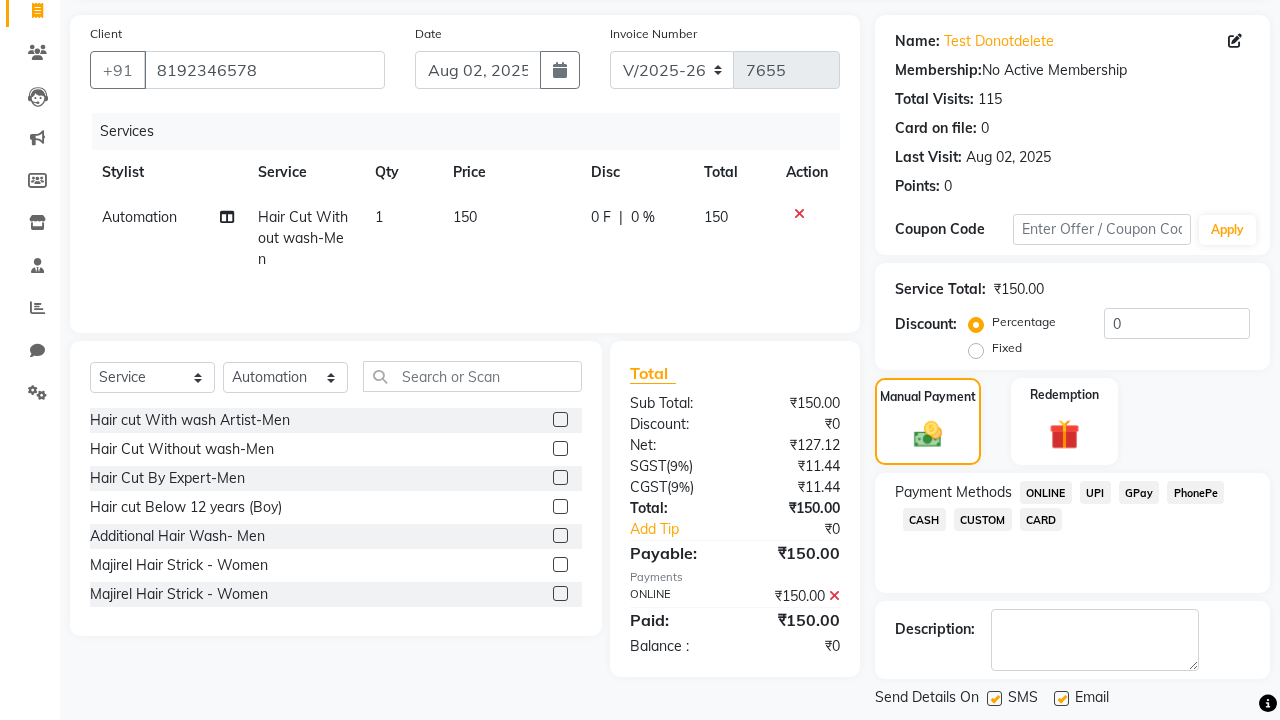 click on "Generate OTP" 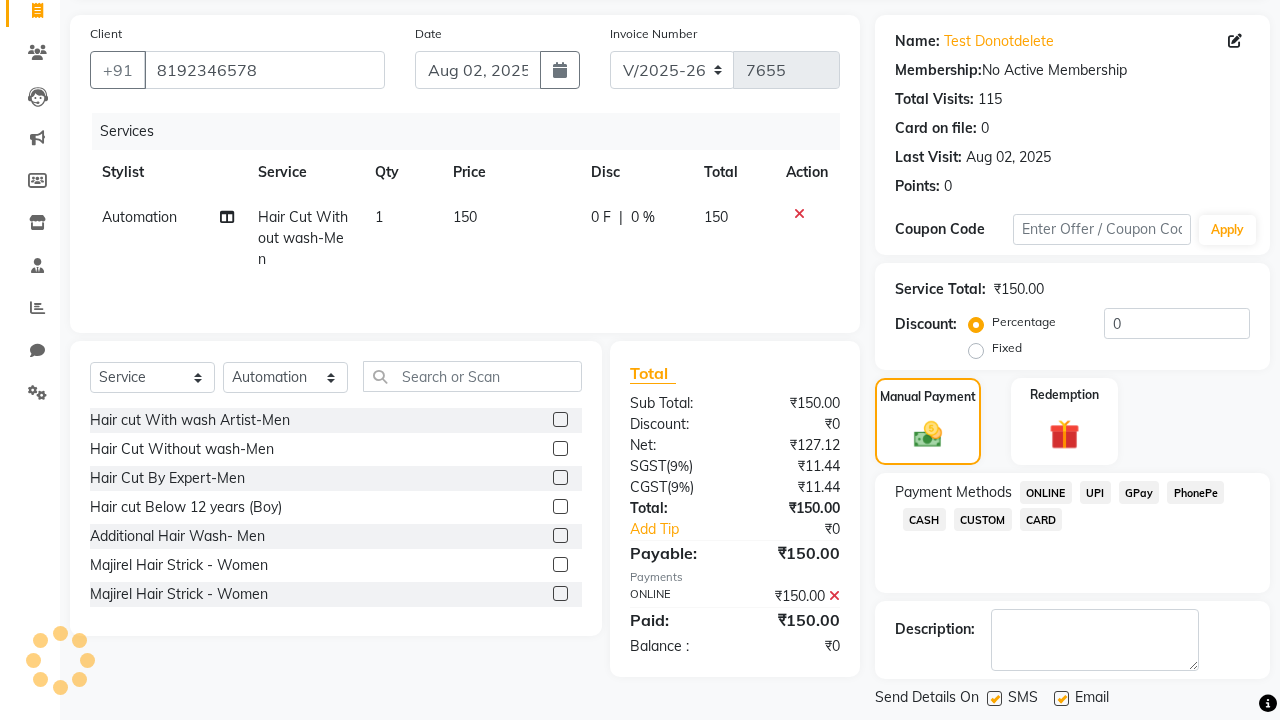 scroll, scrollTop: 231, scrollLeft: 0, axis: vertical 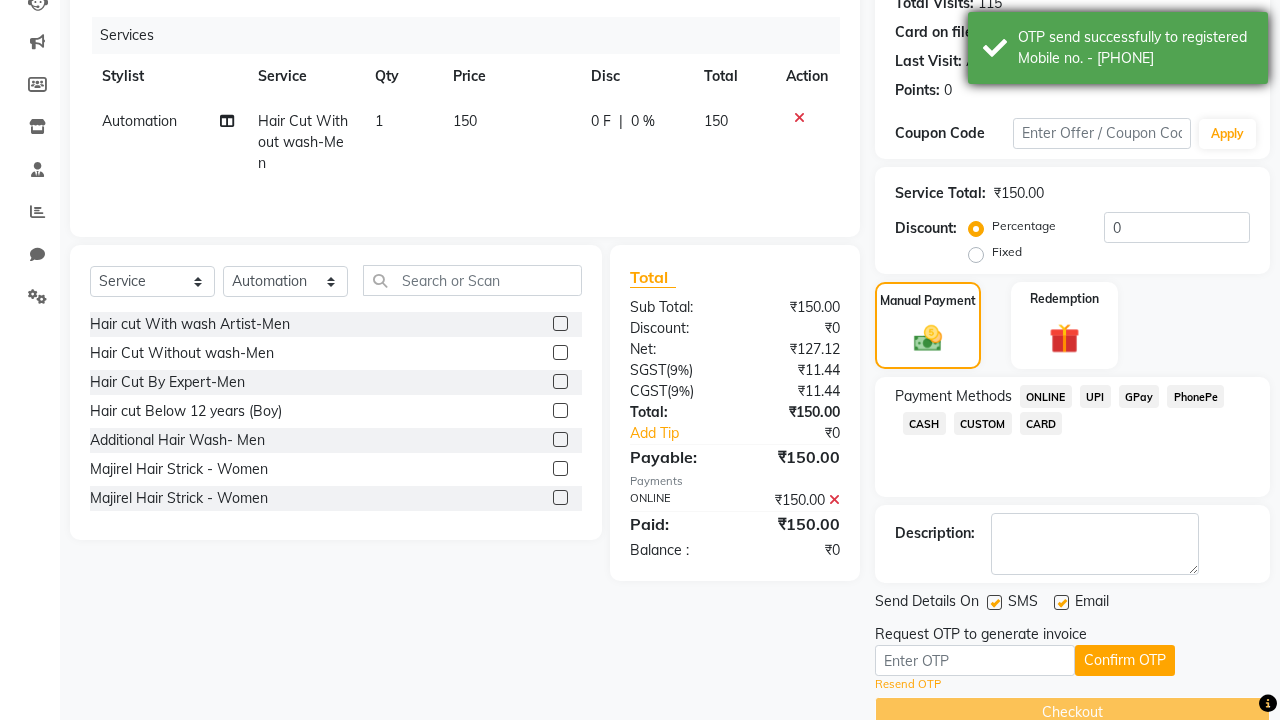 click on "OTP send successfully to registered  Mobile no. - [PHONE]" at bounding box center [1135, 48] 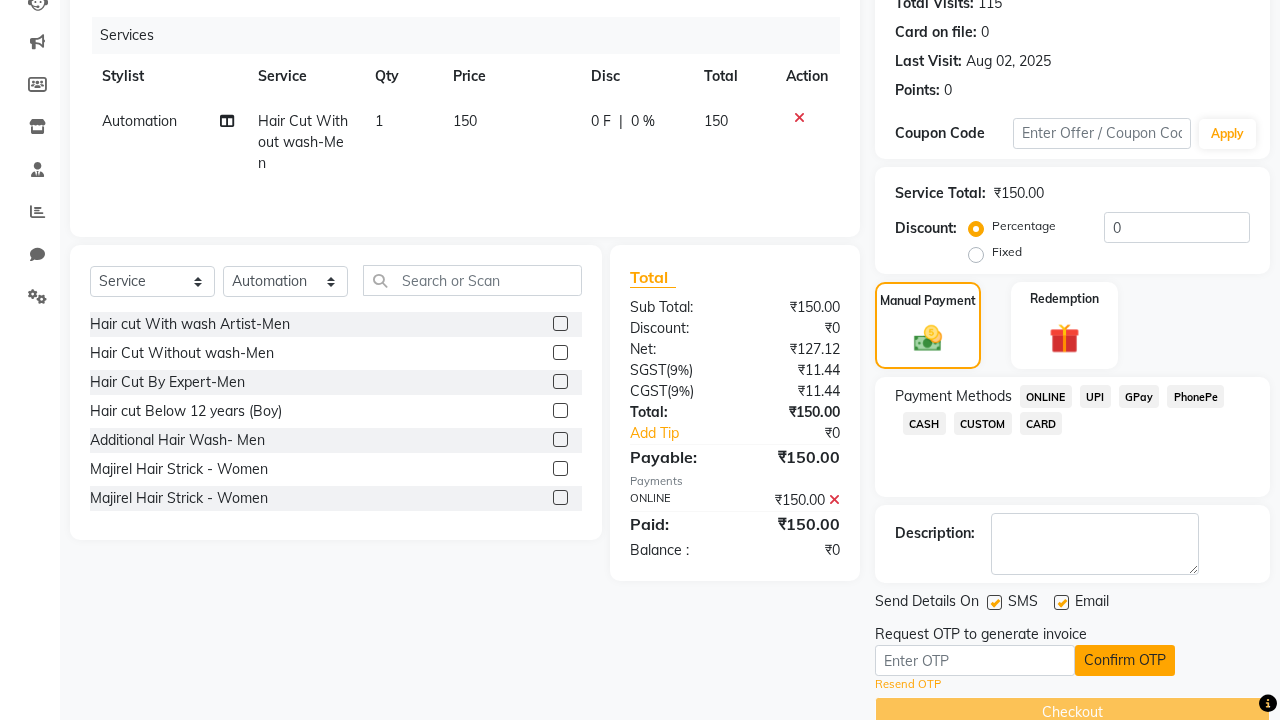 click on "Confirm OTP" 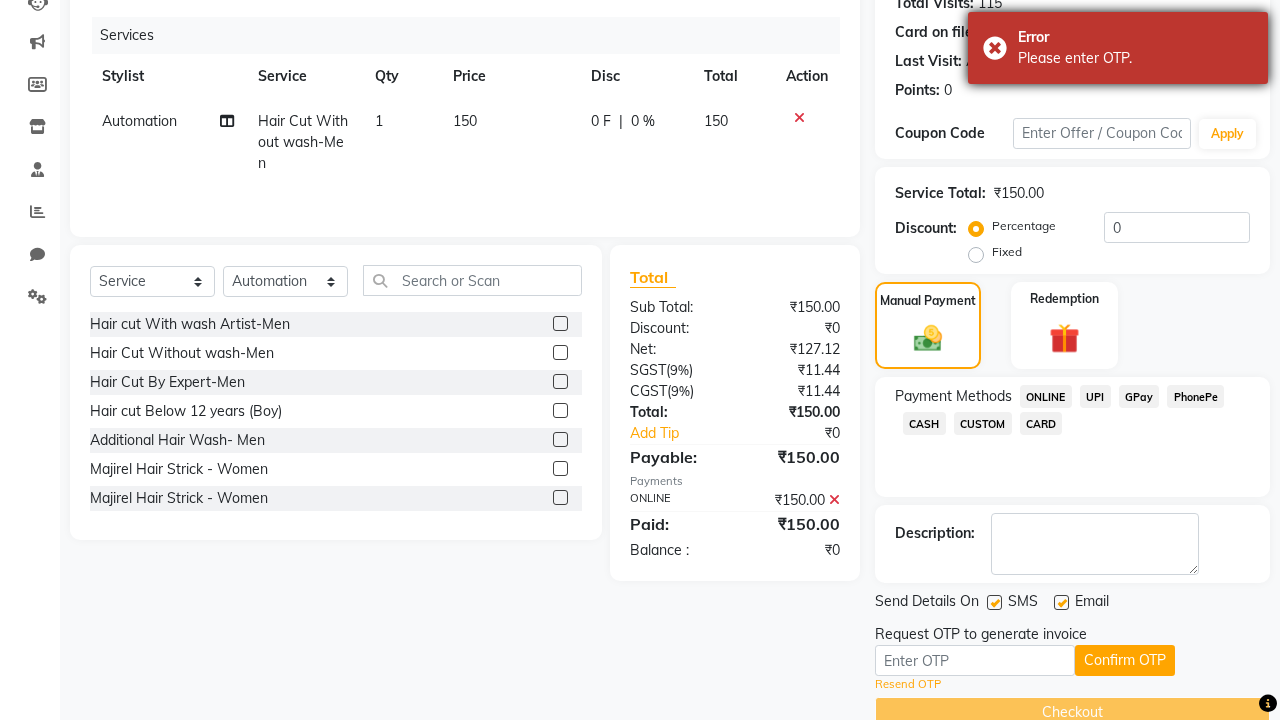 click on "Please enter OTP." at bounding box center [1135, 58] 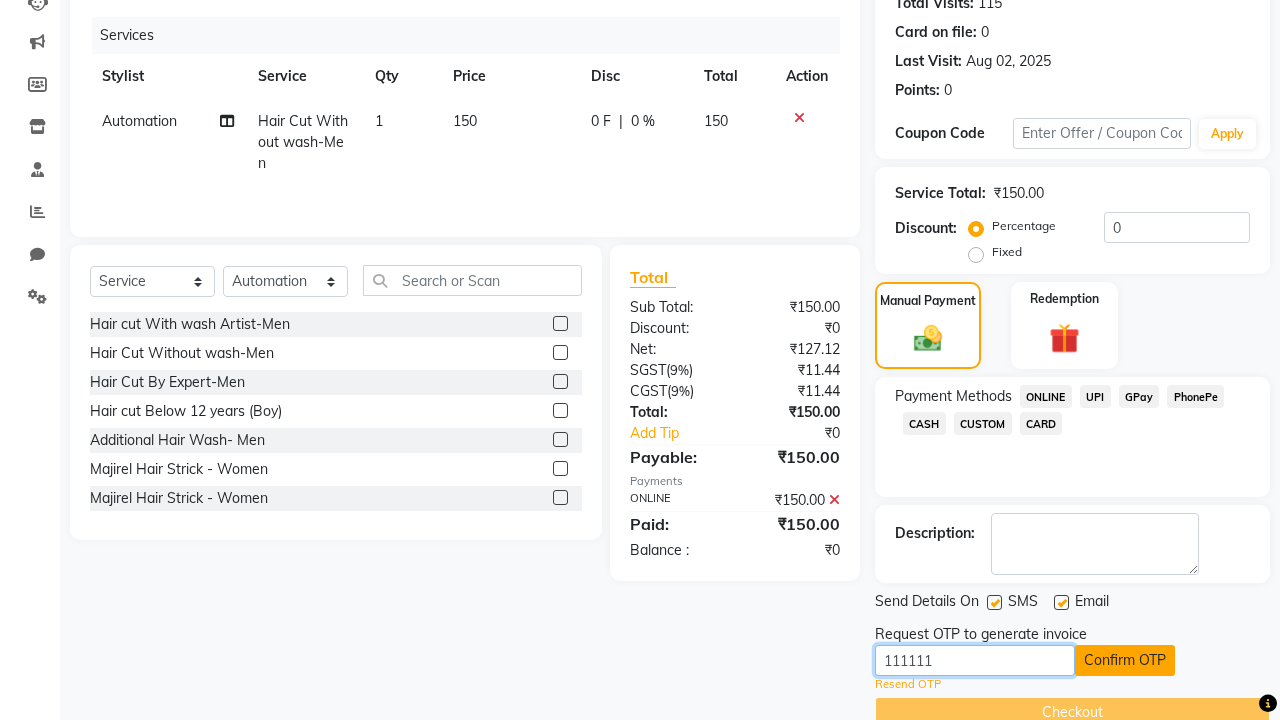 type on "111111" 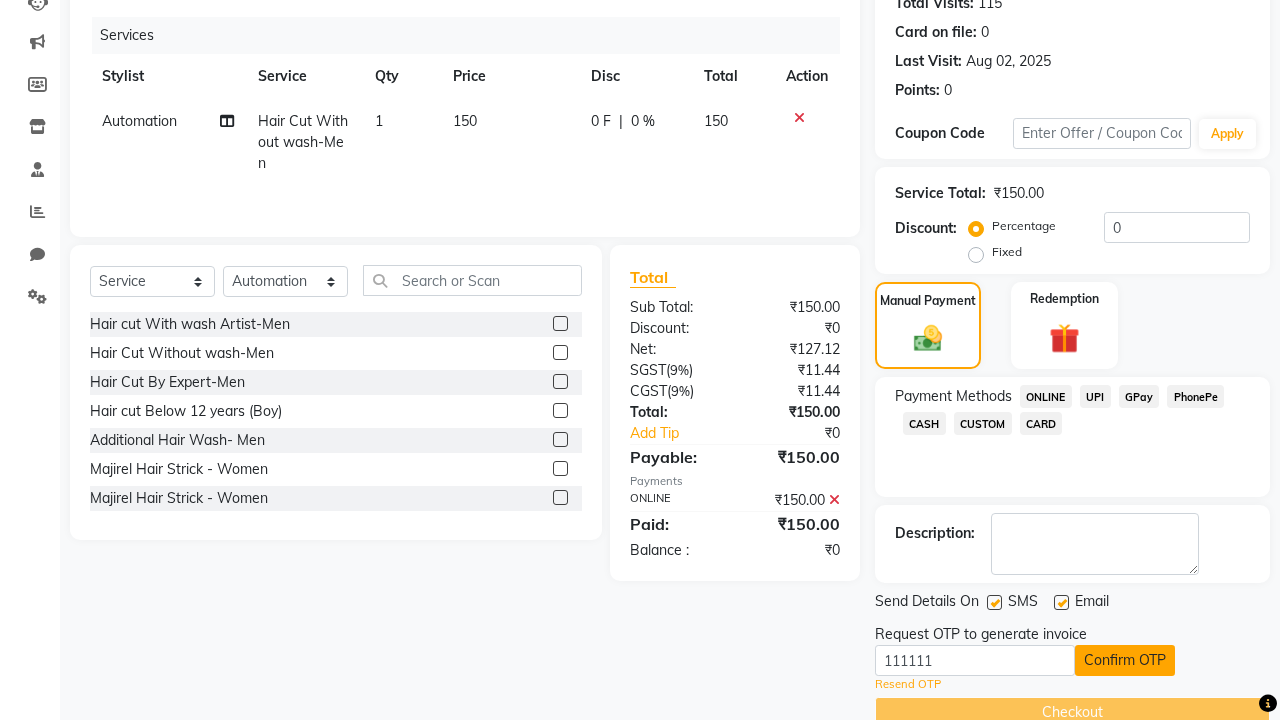 click on "Confirm OTP" 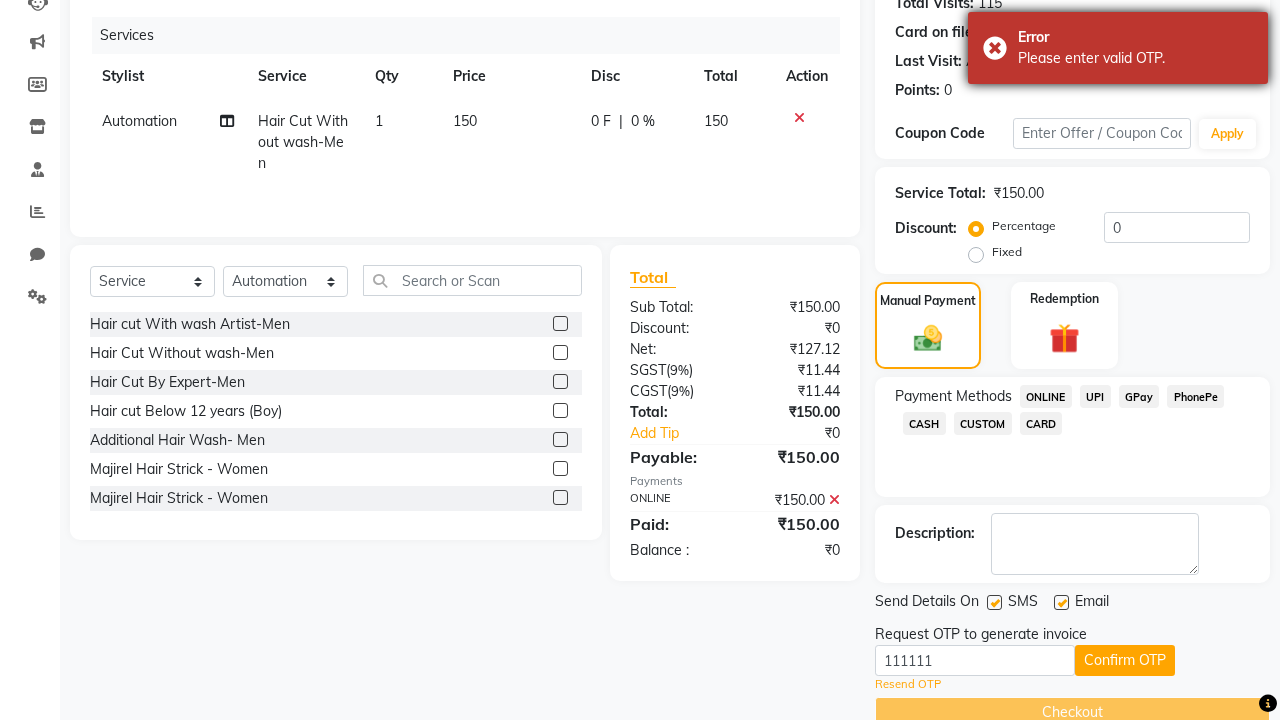 click on "Please enter valid OTP." at bounding box center [1135, 58] 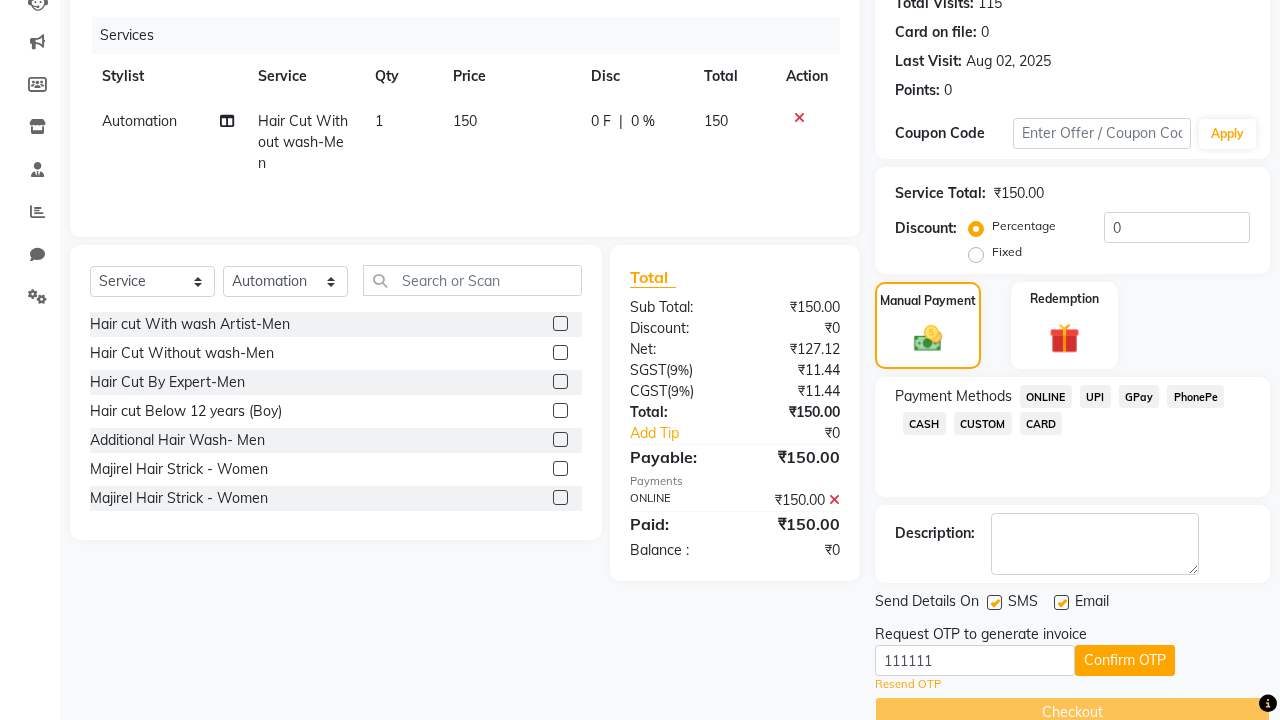 click at bounding box center [37, -195] 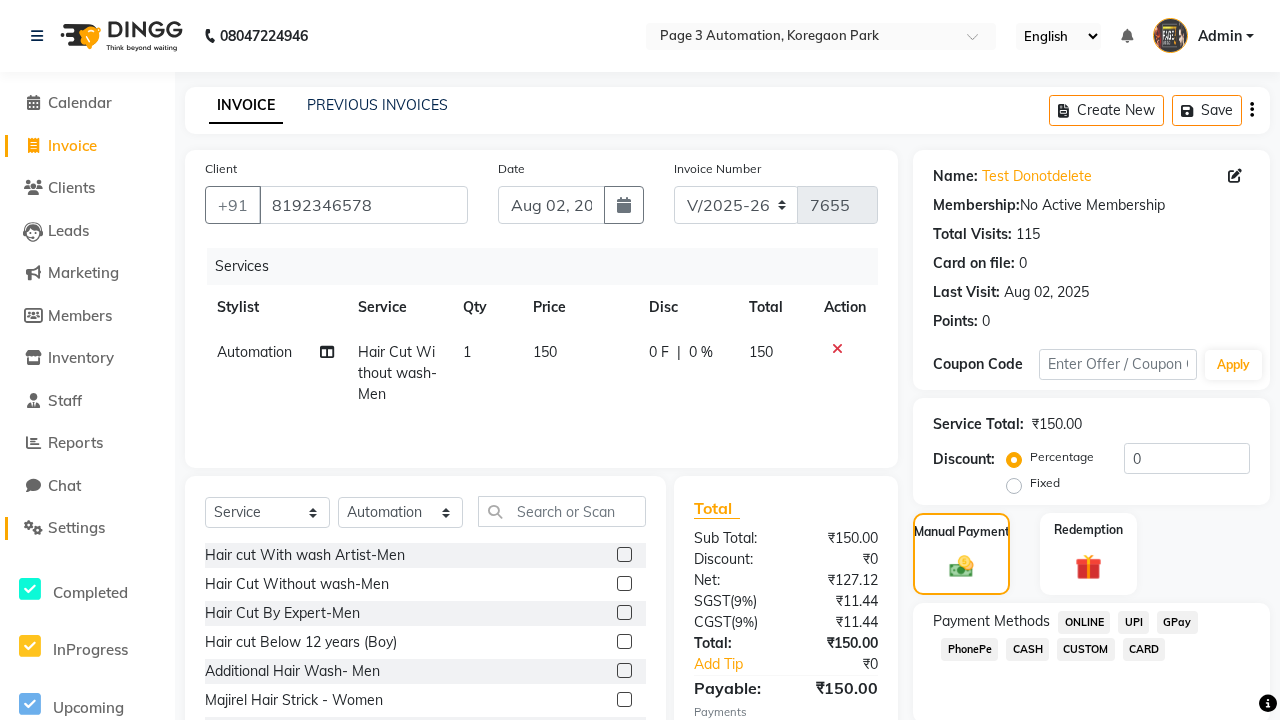 click on "Settings" 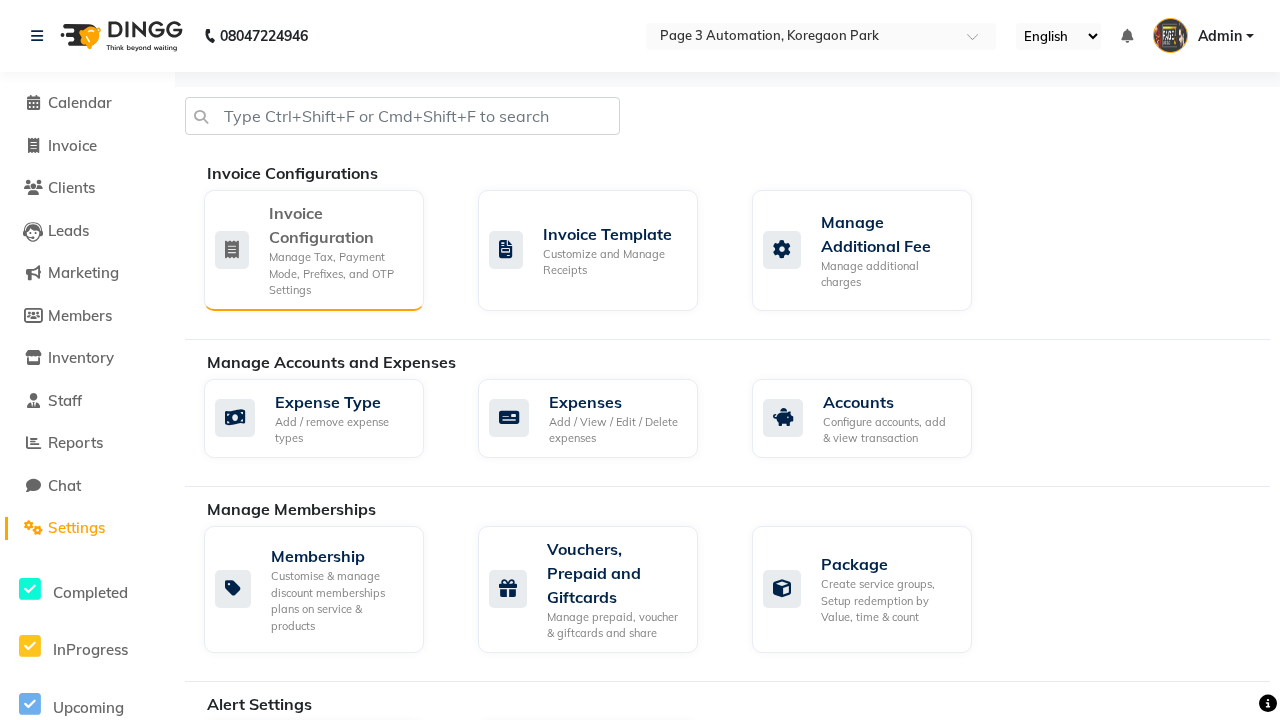 click on "Manage Tax, Payment Mode, Prefixes, and OTP Settings" 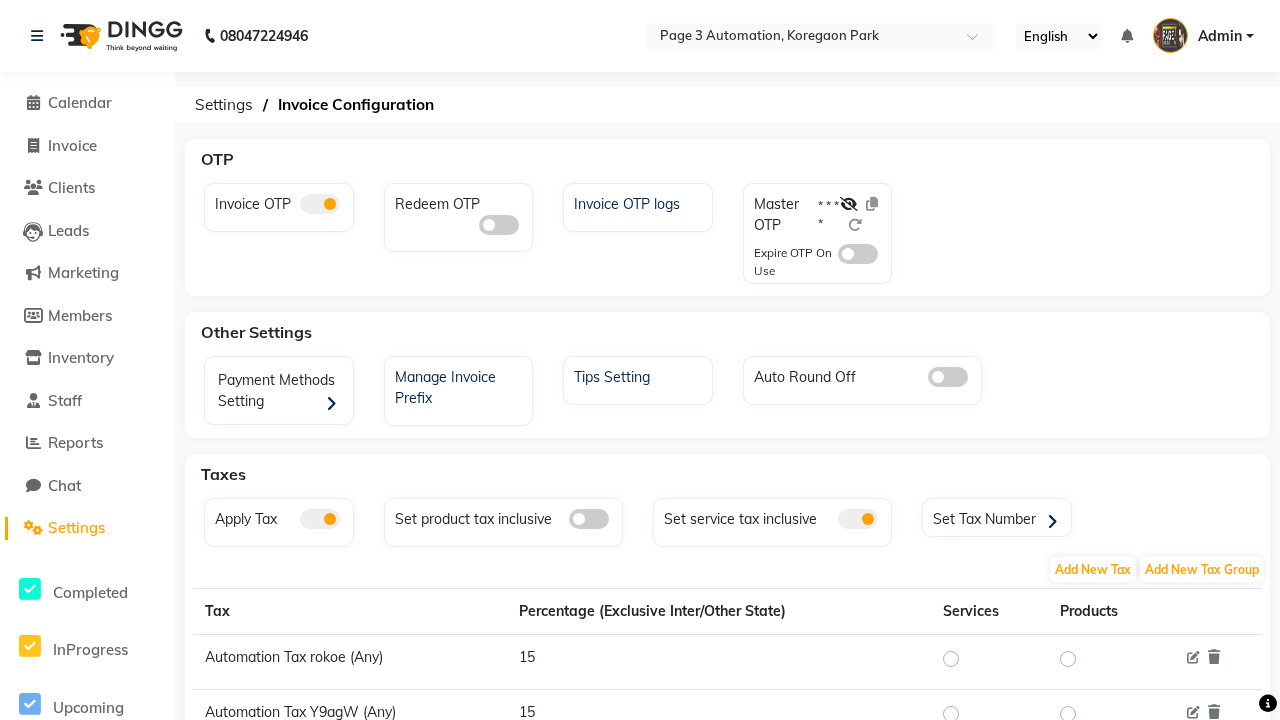 click 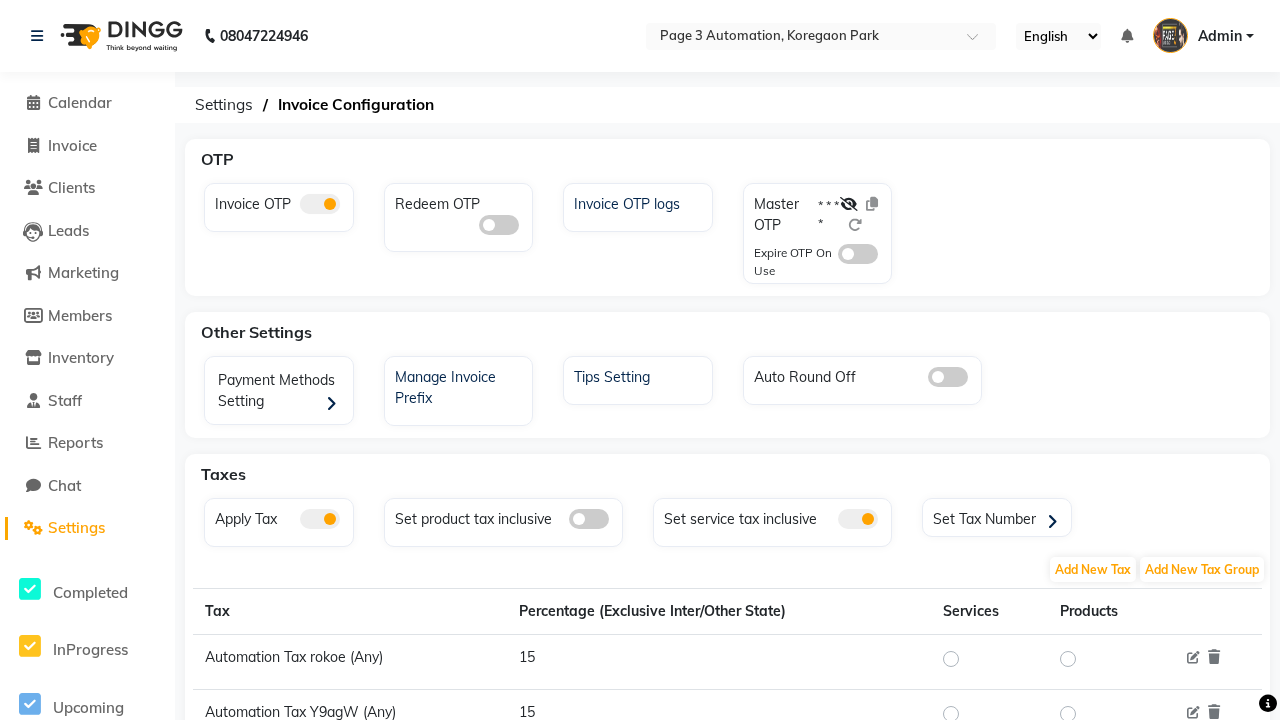 click 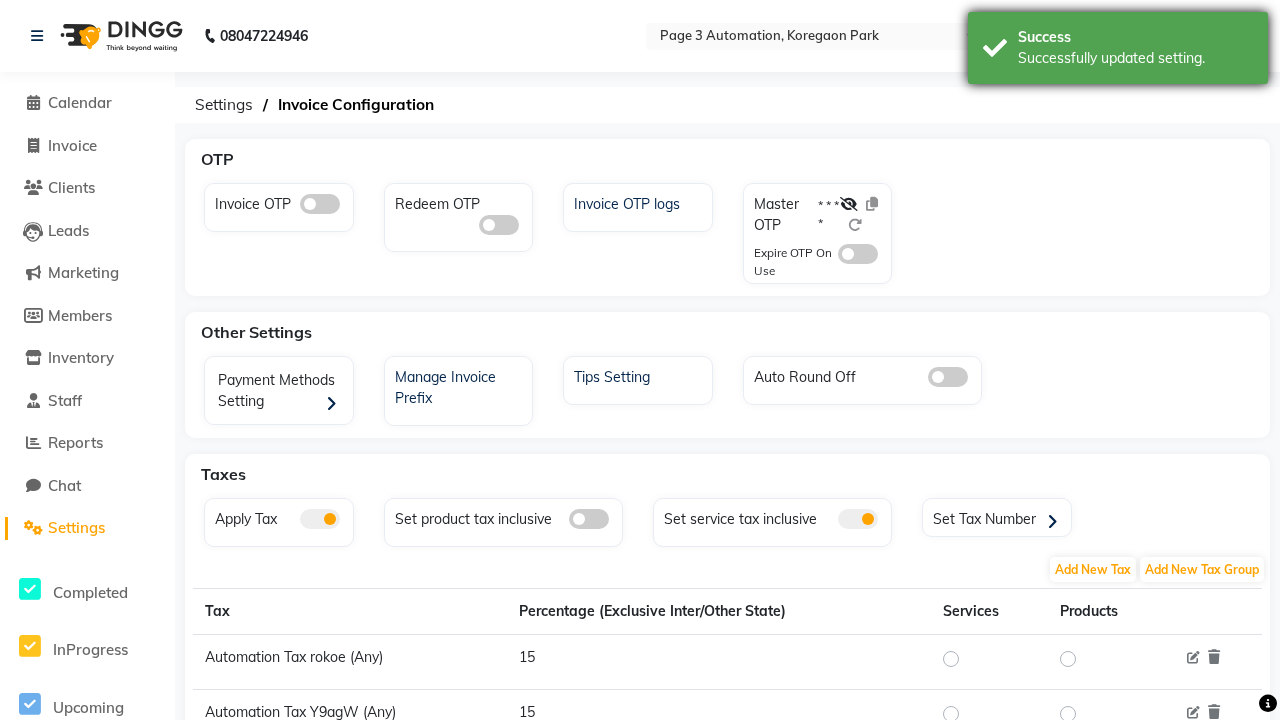 click on "Successfully updated setting." at bounding box center [1135, 58] 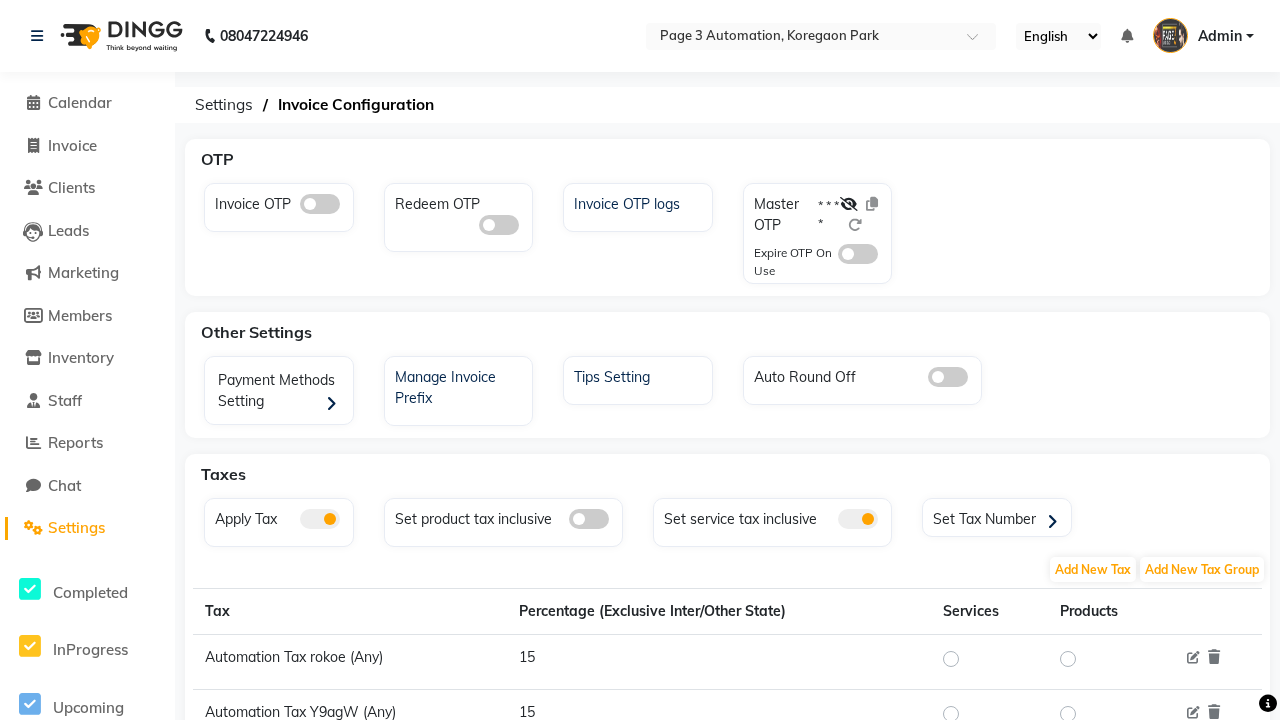 click on "Admin" at bounding box center (1220, 36) 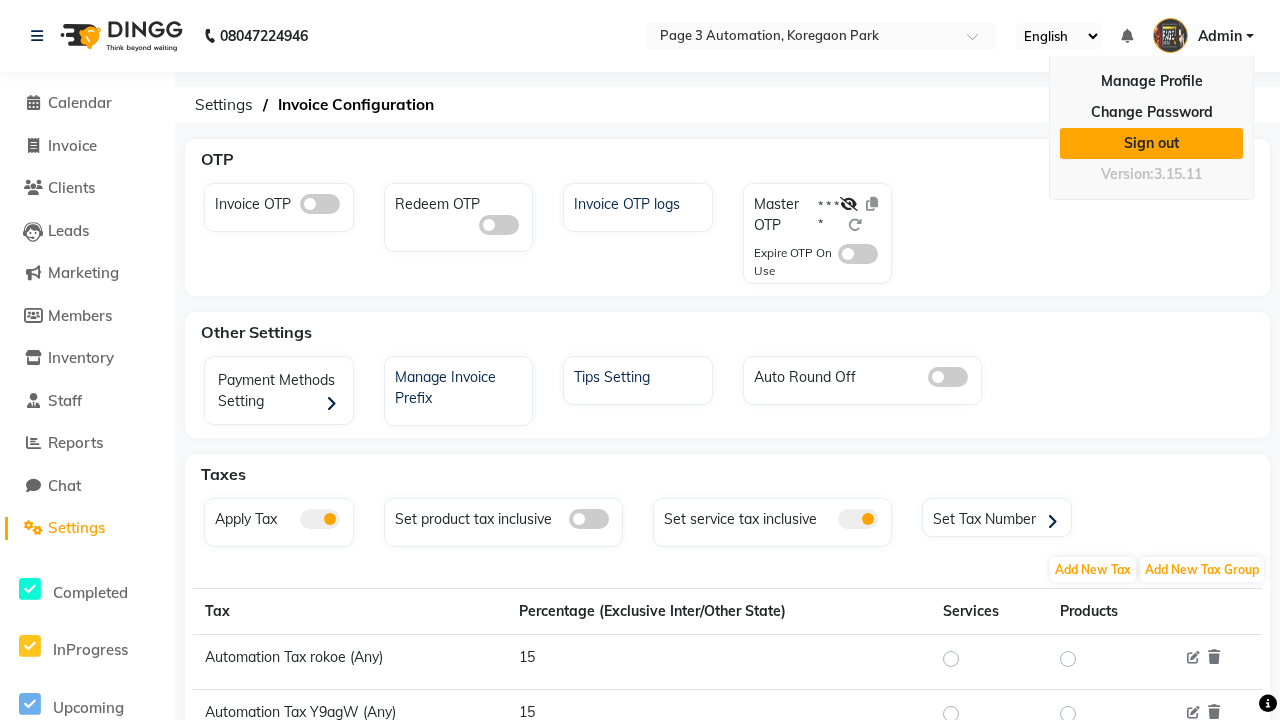 click on "Sign out" at bounding box center [1151, 143] 